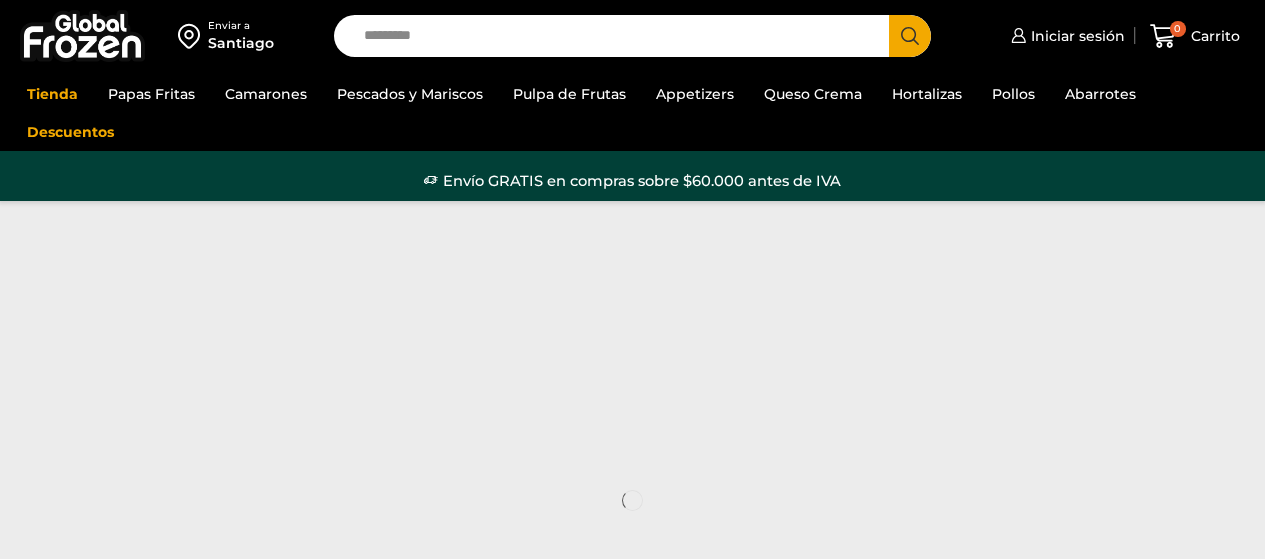 scroll, scrollTop: 0, scrollLeft: 0, axis: both 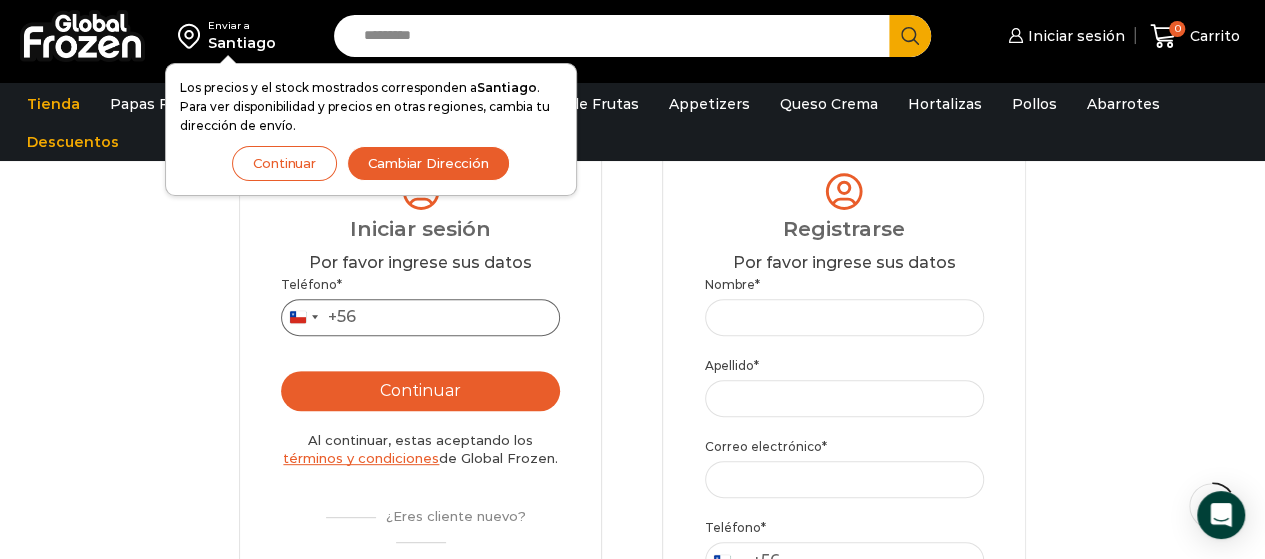 click on "Teléfono
*" at bounding box center [420, 317] 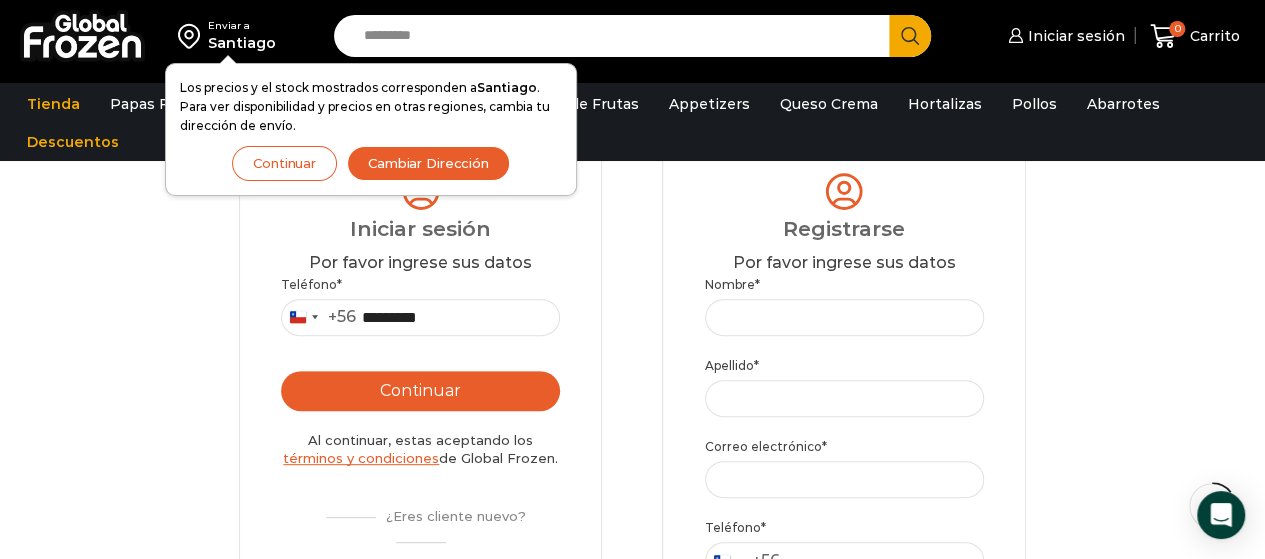 click on "Continuar" at bounding box center (420, 391) 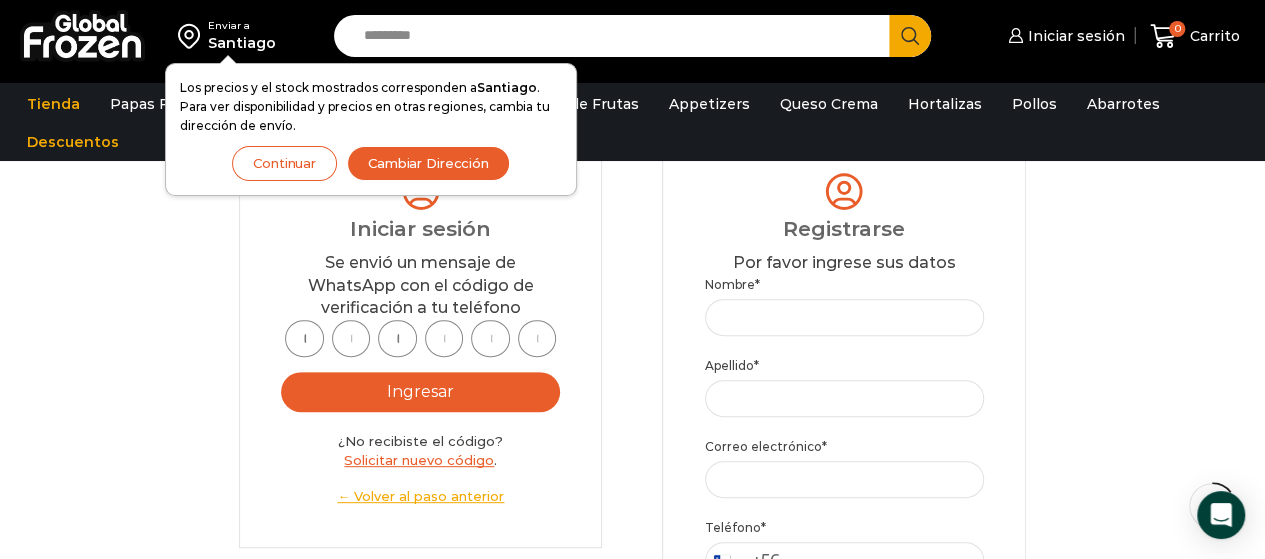 click on "Cambiar Dirección" at bounding box center [428, 163] 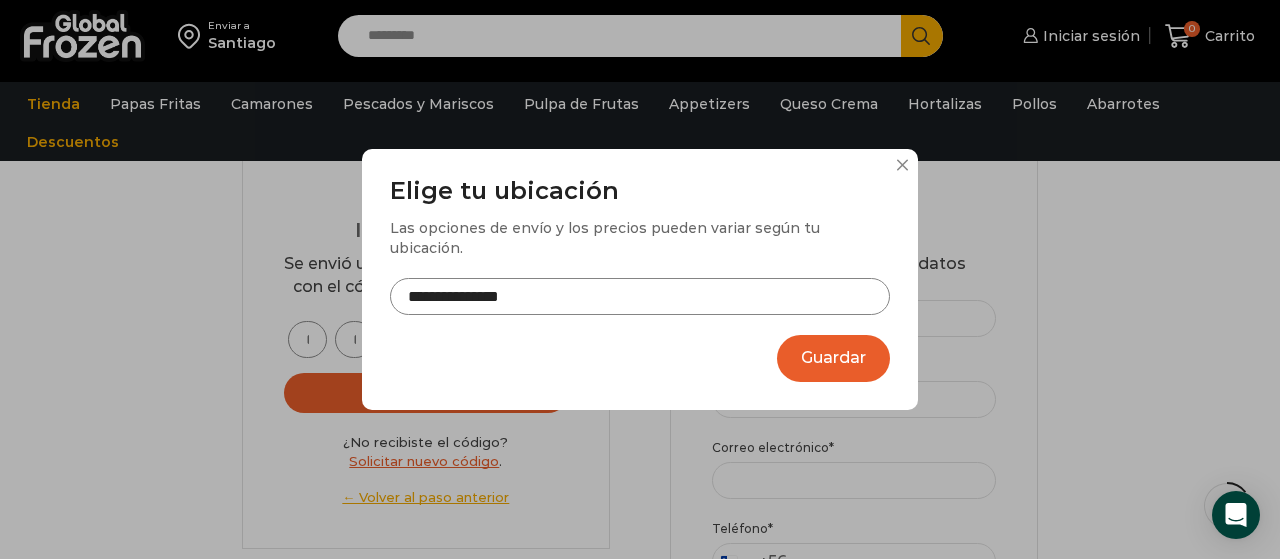click on "**********" at bounding box center [640, 296] 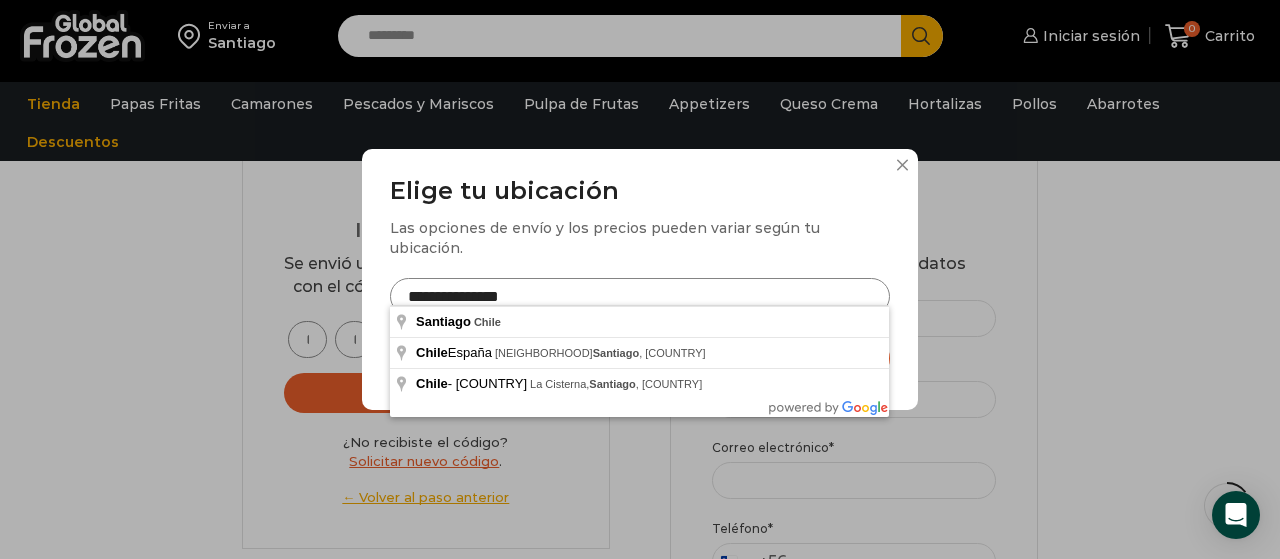 drag, startPoint x: 591, startPoint y: 288, endPoint x: 288, endPoint y: 285, distance: 303.01486 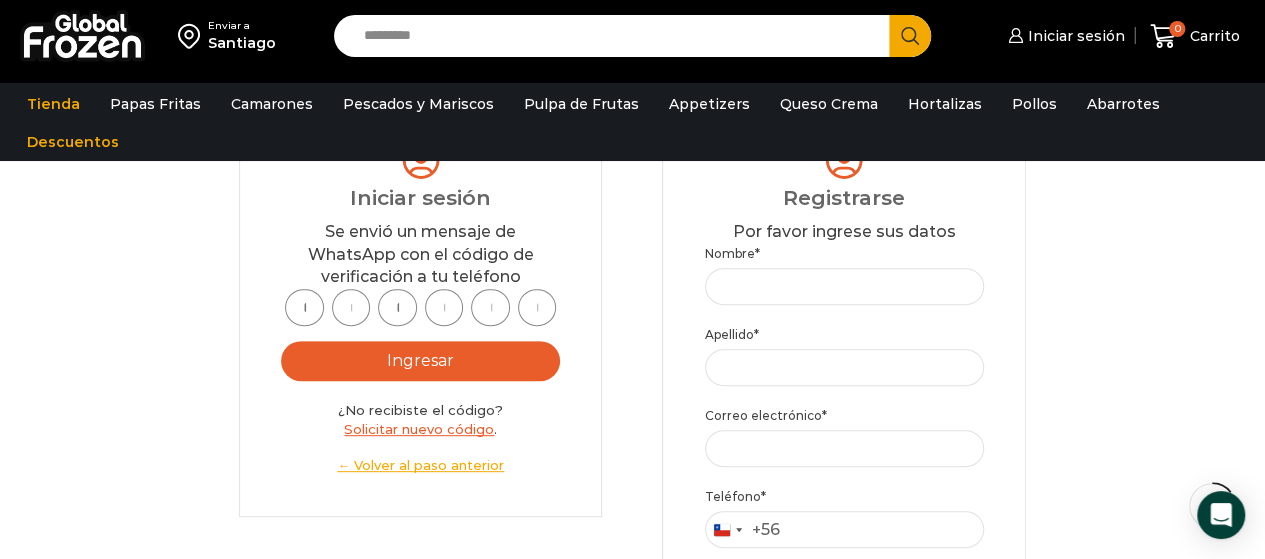 scroll, scrollTop: 200, scrollLeft: 0, axis: vertical 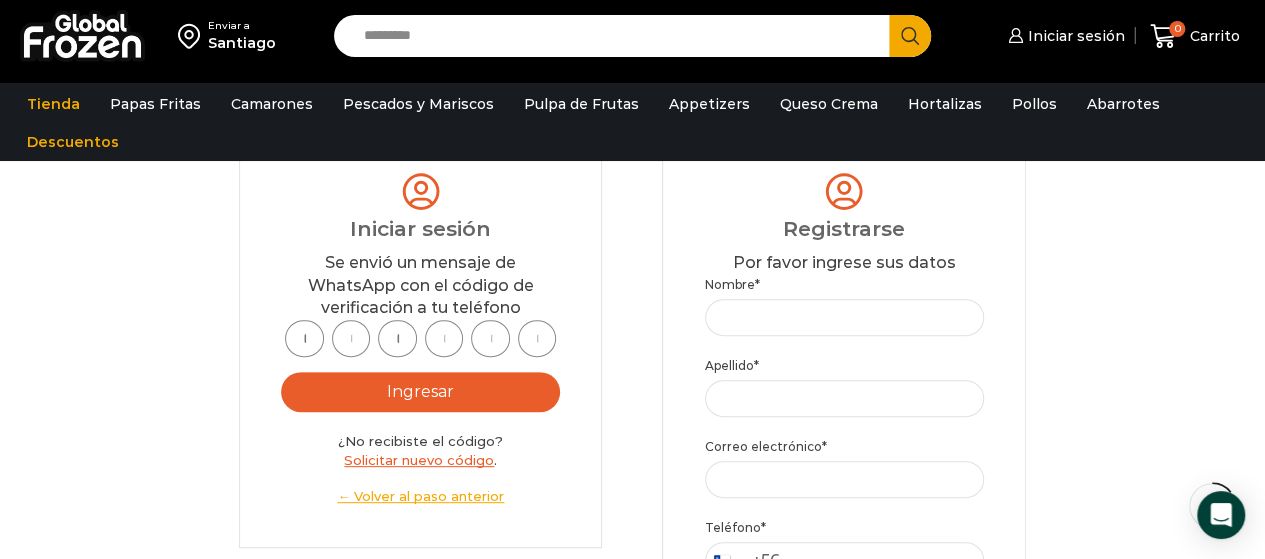 click at bounding box center (304, 338) 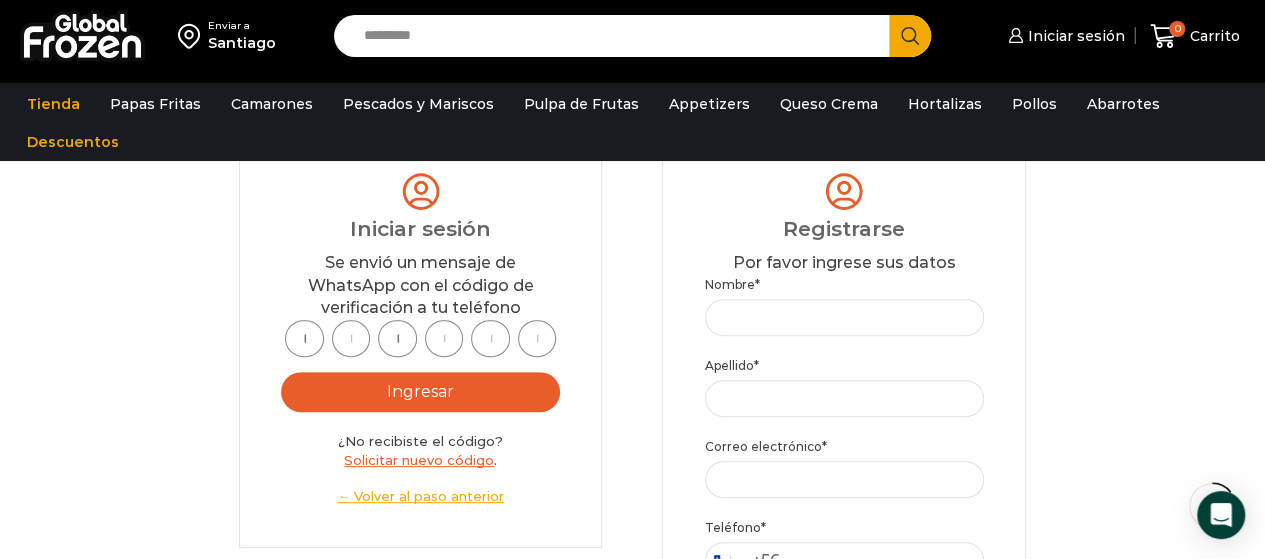 type on "*" 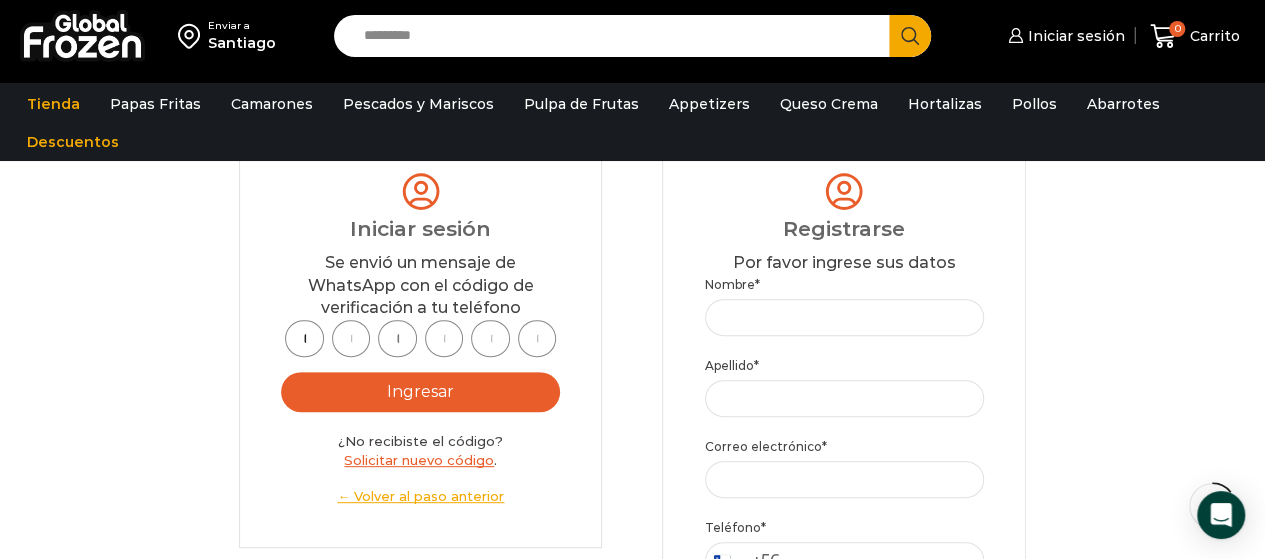 type on "*" 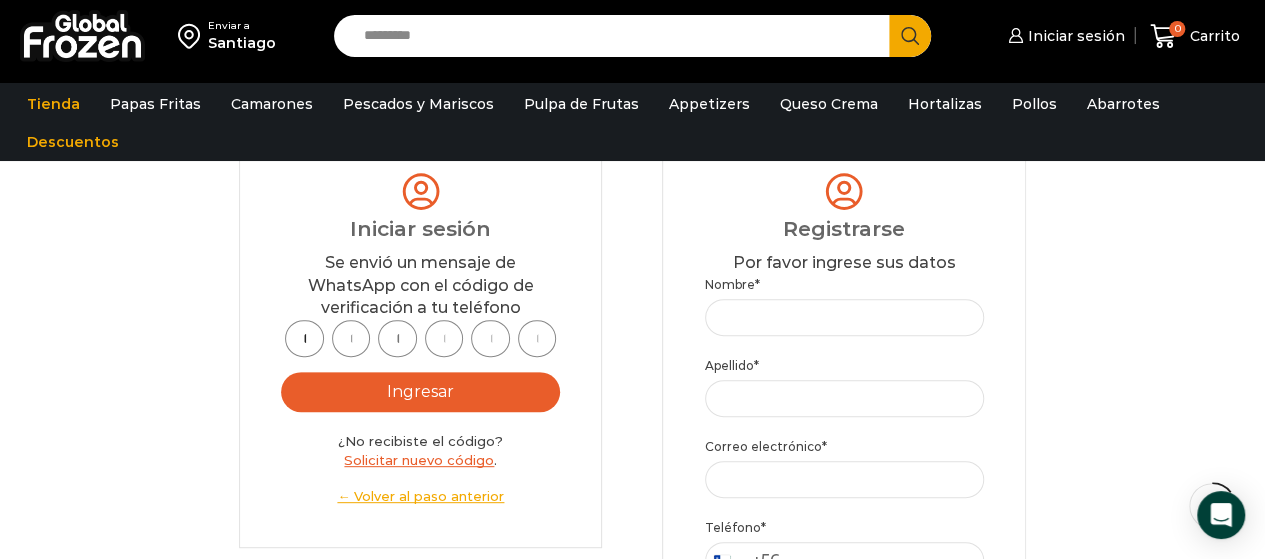 type on "*" 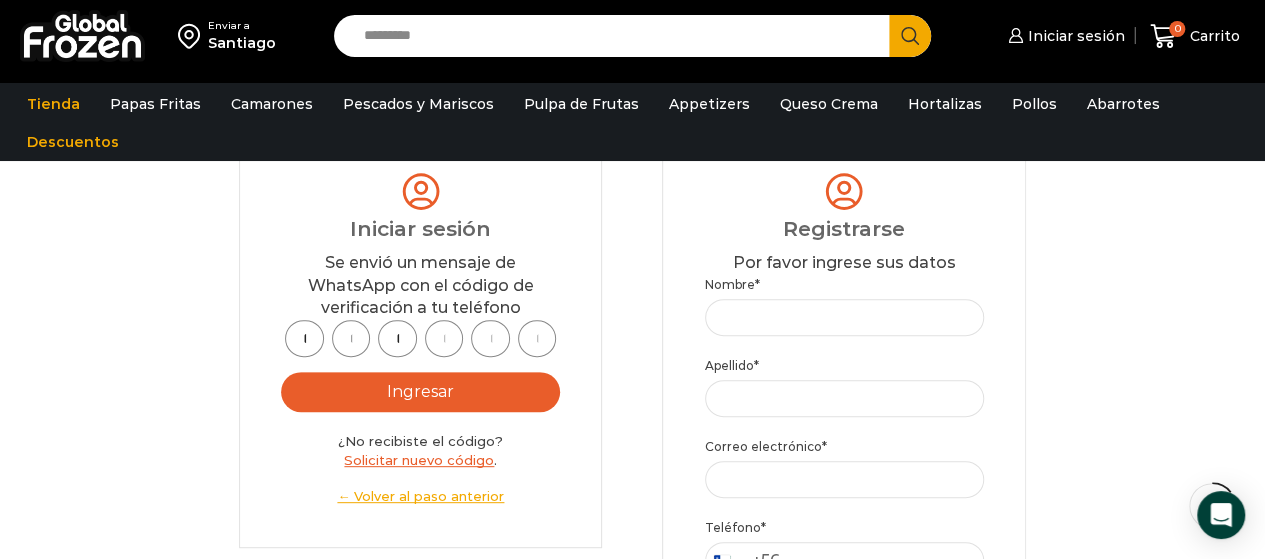 type on "*" 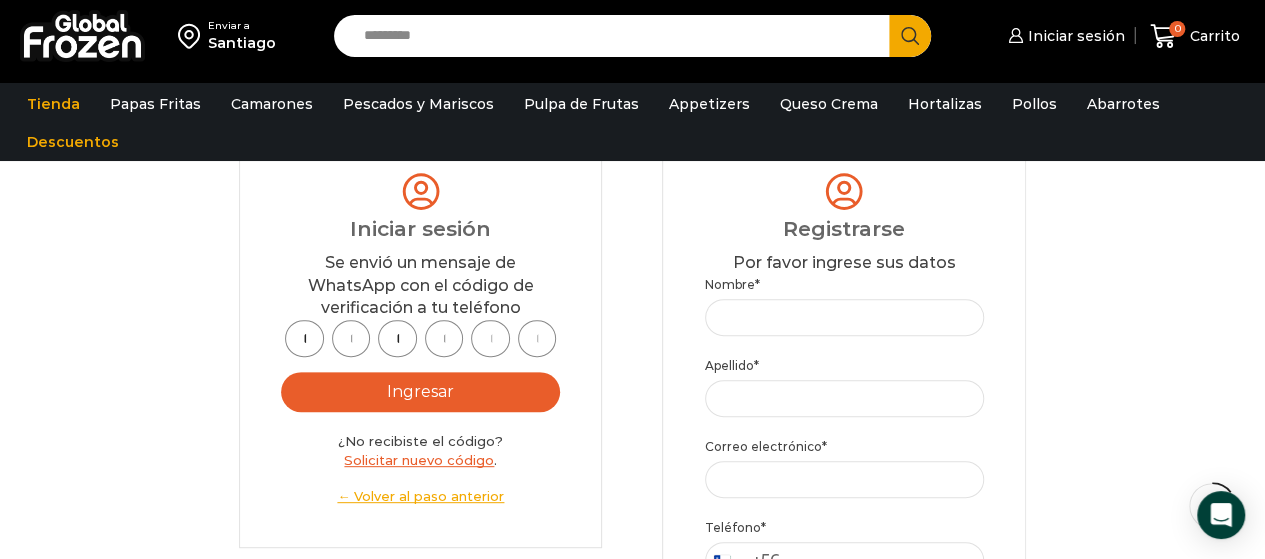 type on "*" 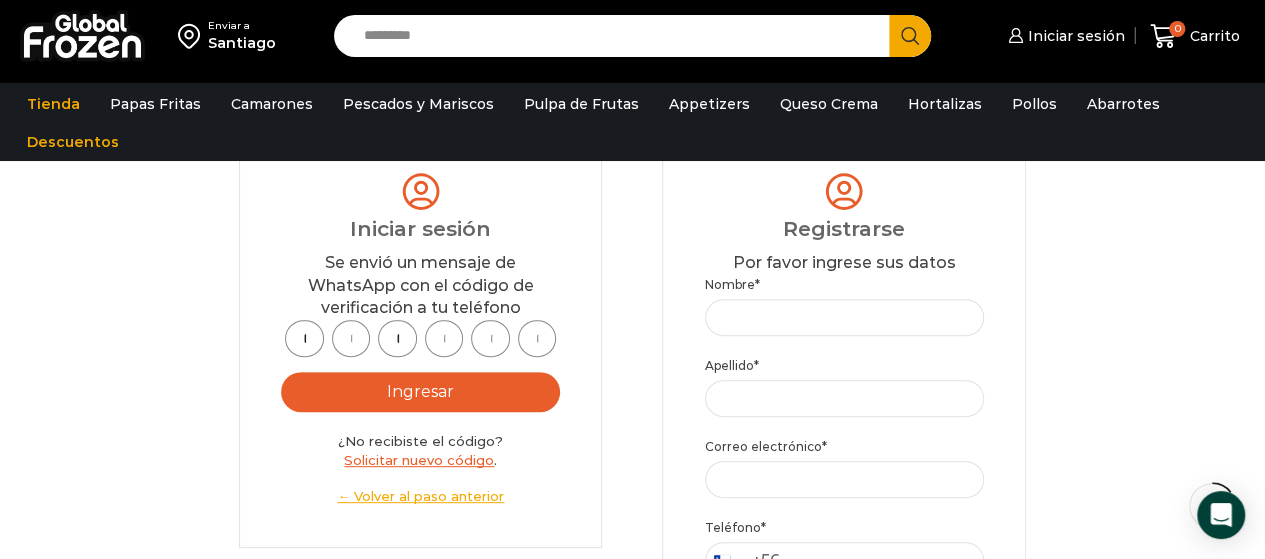 scroll, scrollTop: 0, scrollLeft: 6, axis: horizontal 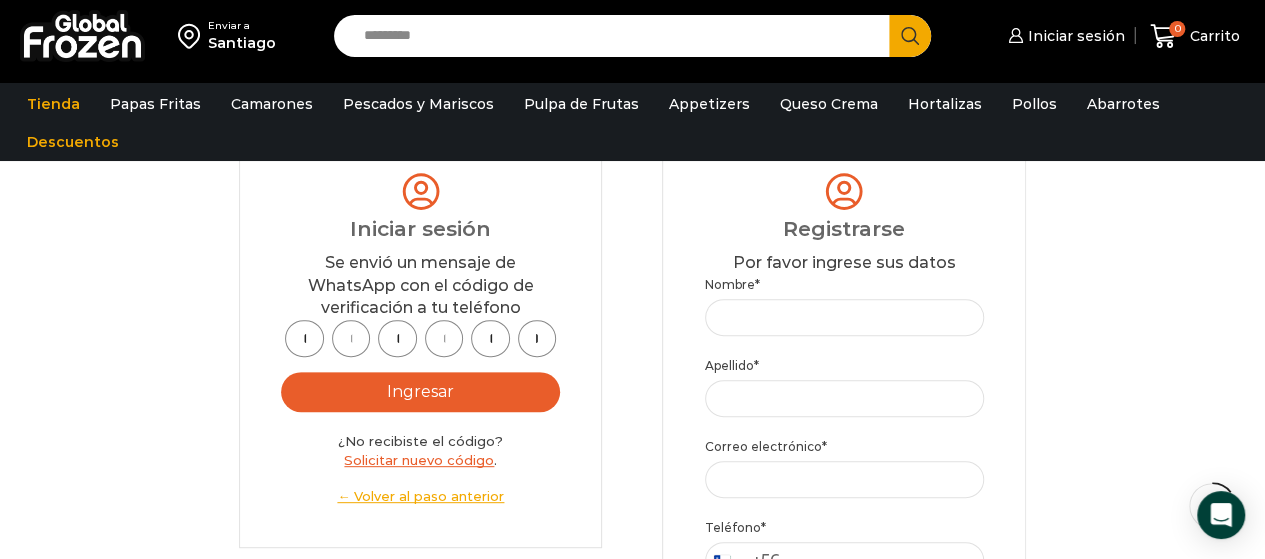 type on "*" 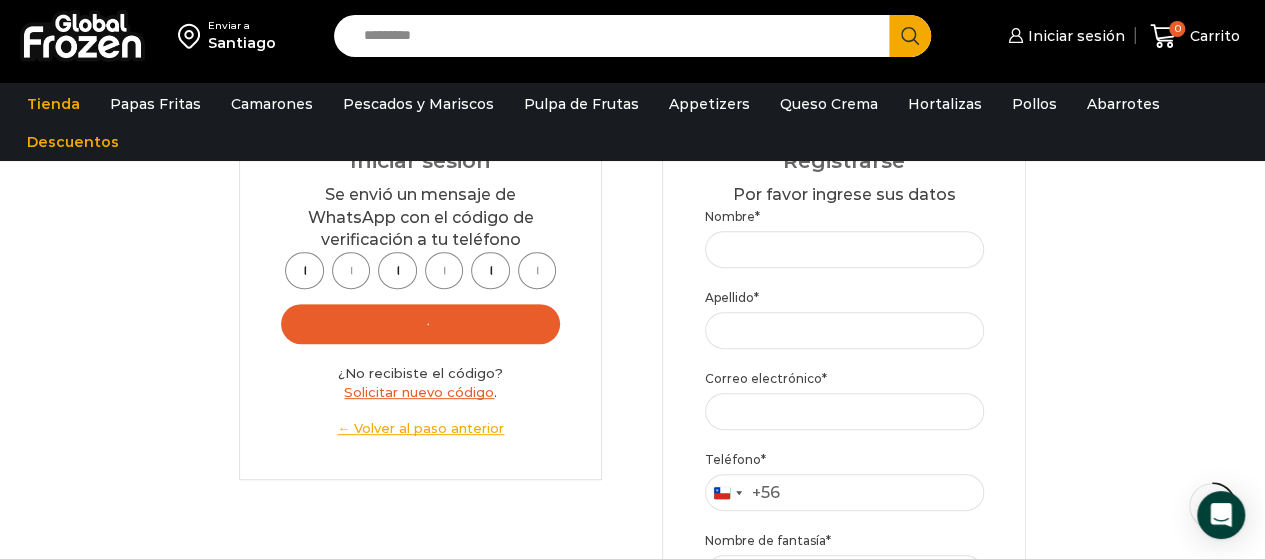 scroll, scrollTop: 300, scrollLeft: 0, axis: vertical 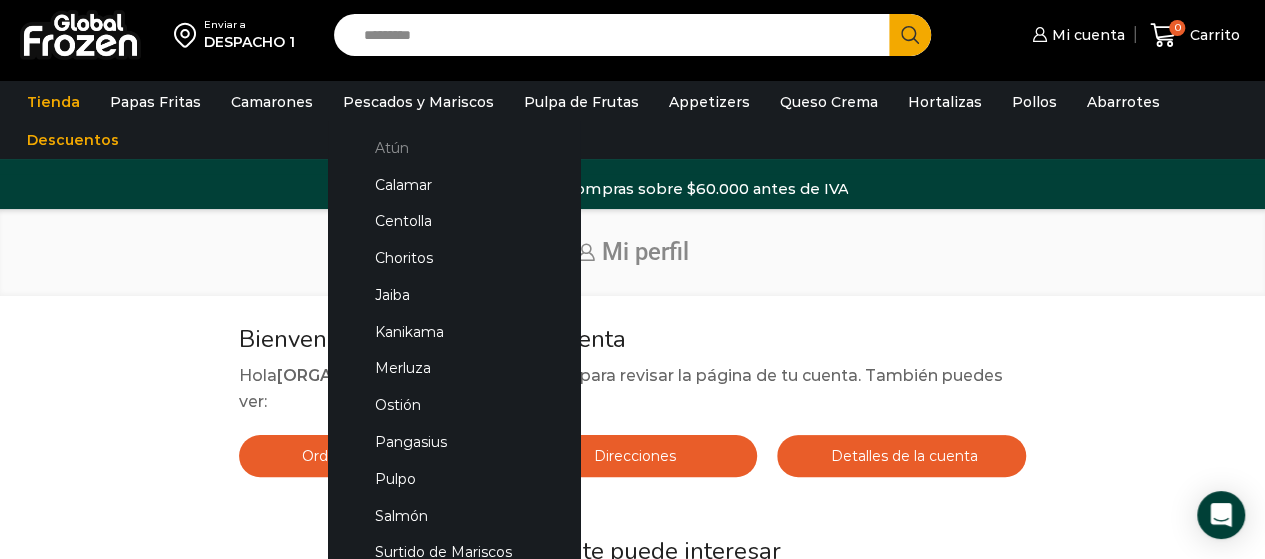 click on "Atún" at bounding box center [454, 147] 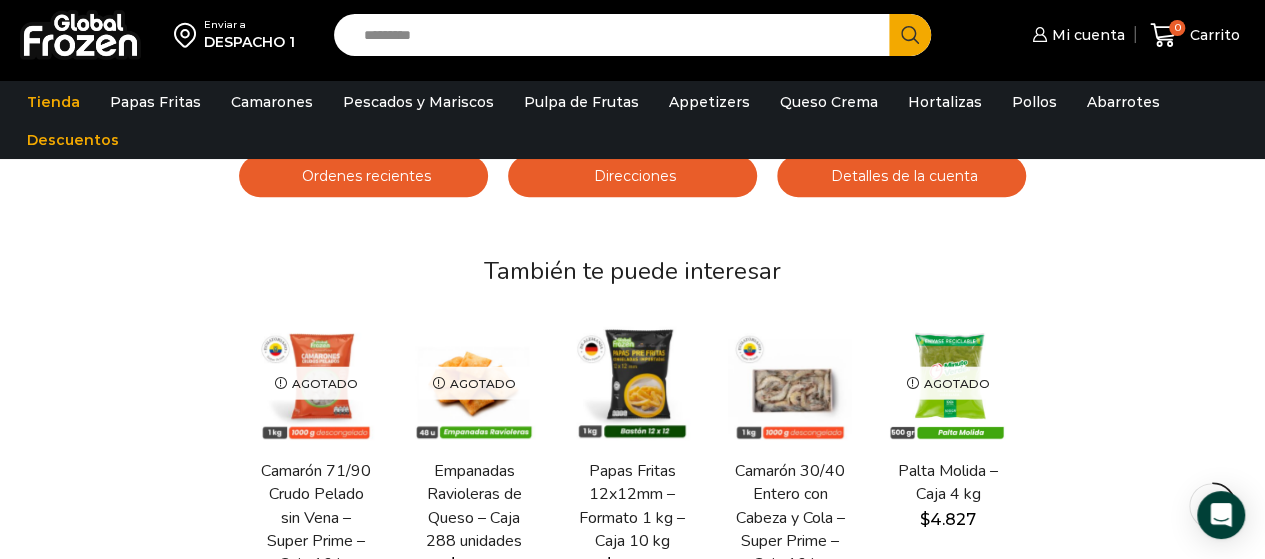 scroll, scrollTop: 300, scrollLeft: 0, axis: vertical 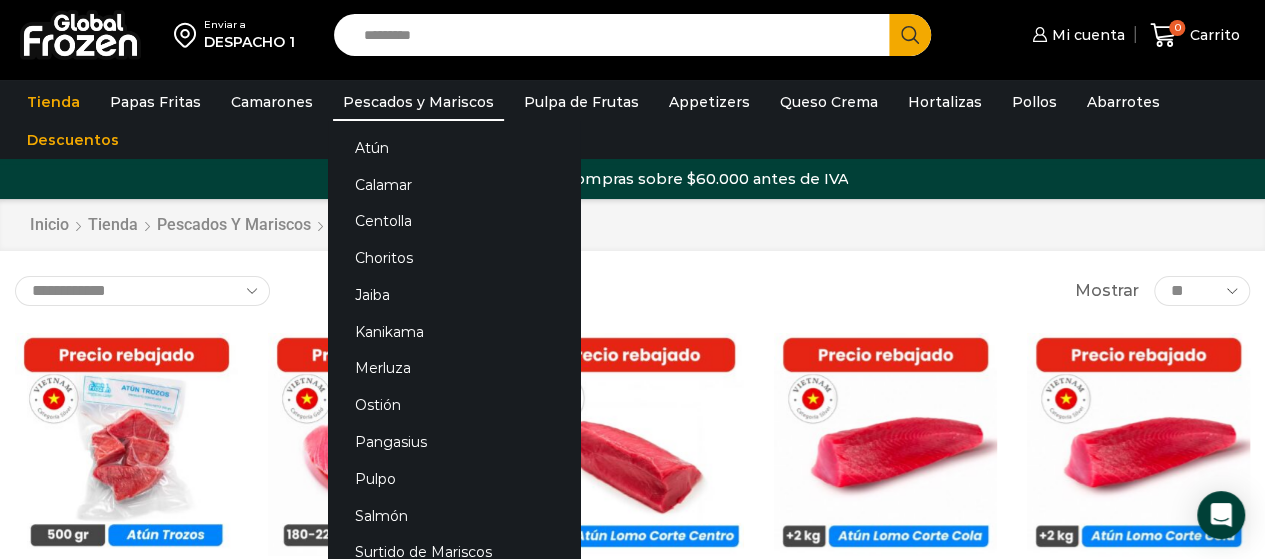click on "Pescados y Mariscos" at bounding box center [418, 102] 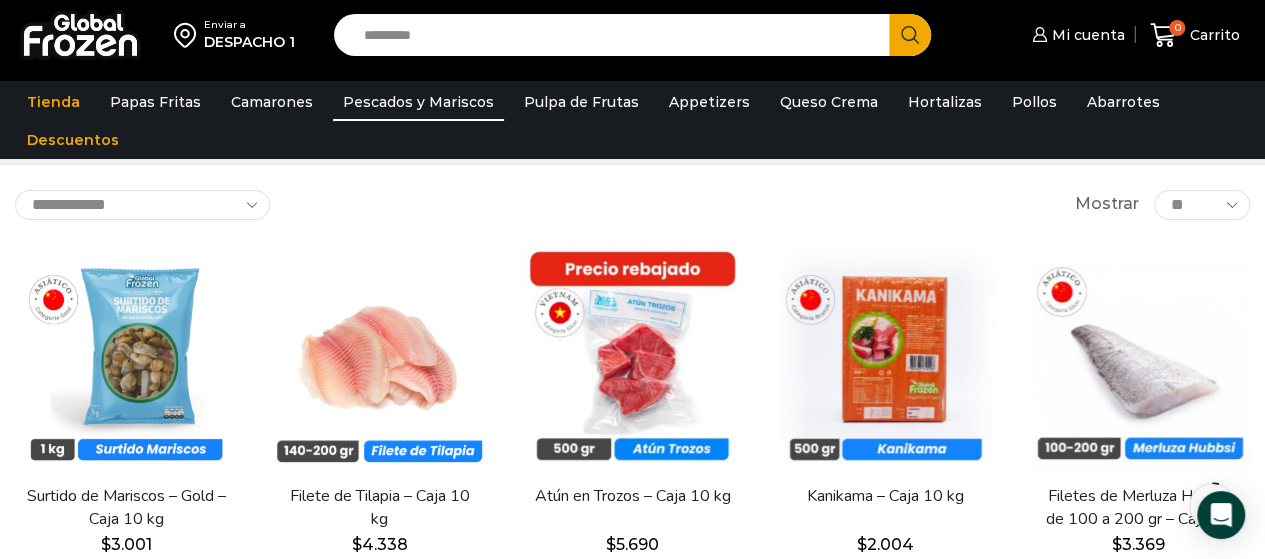scroll, scrollTop: 100, scrollLeft: 0, axis: vertical 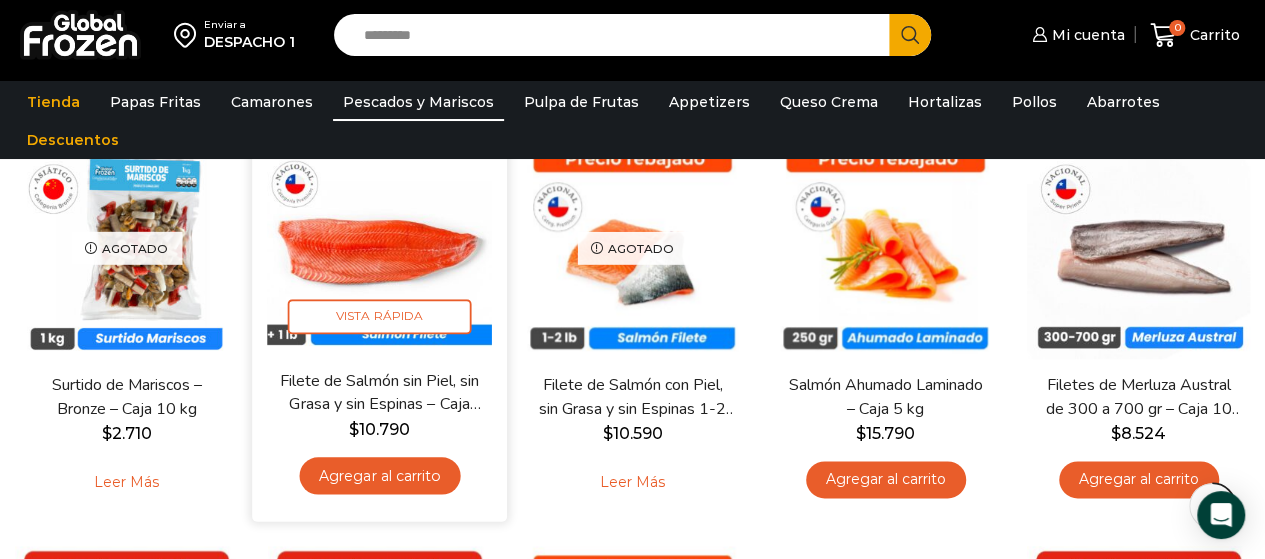 click on "Agregar al carrito" at bounding box center (379, 475) 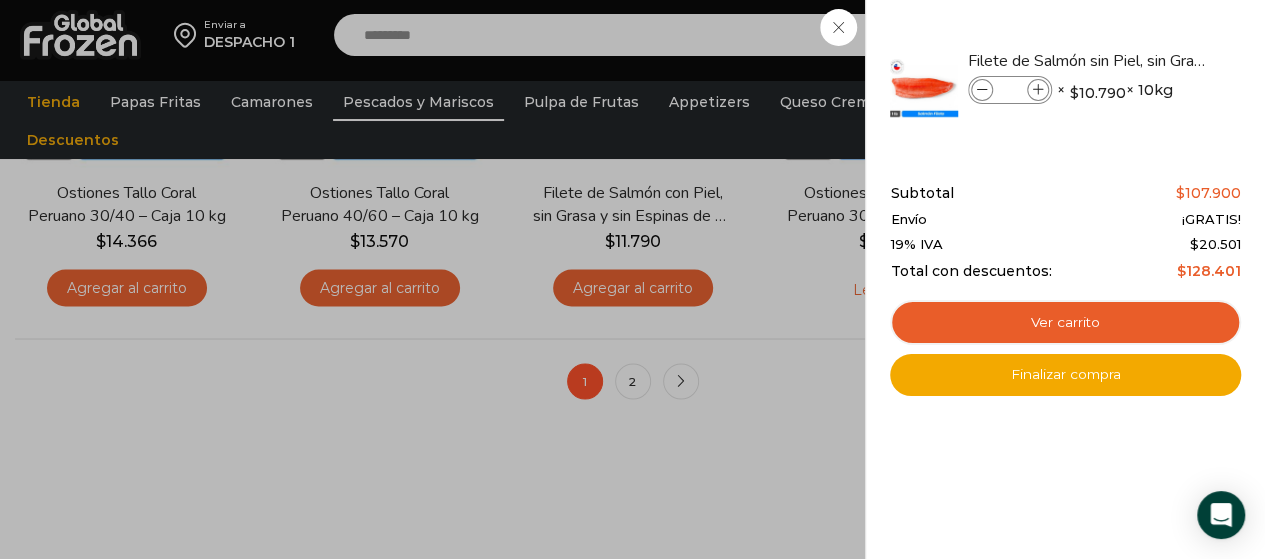 scroll, scrollTop: 1714, scrollLeft: 0, axis: vertical 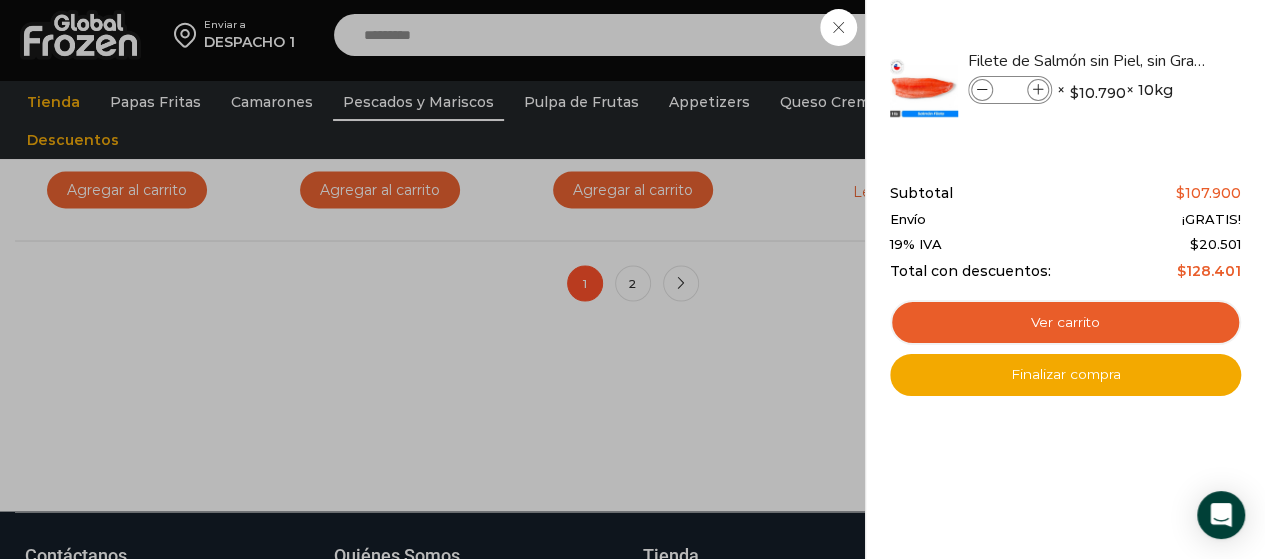 click on "1
Carrito
1
1
Shopping Cart
*" at bounding box center [1195, 35] 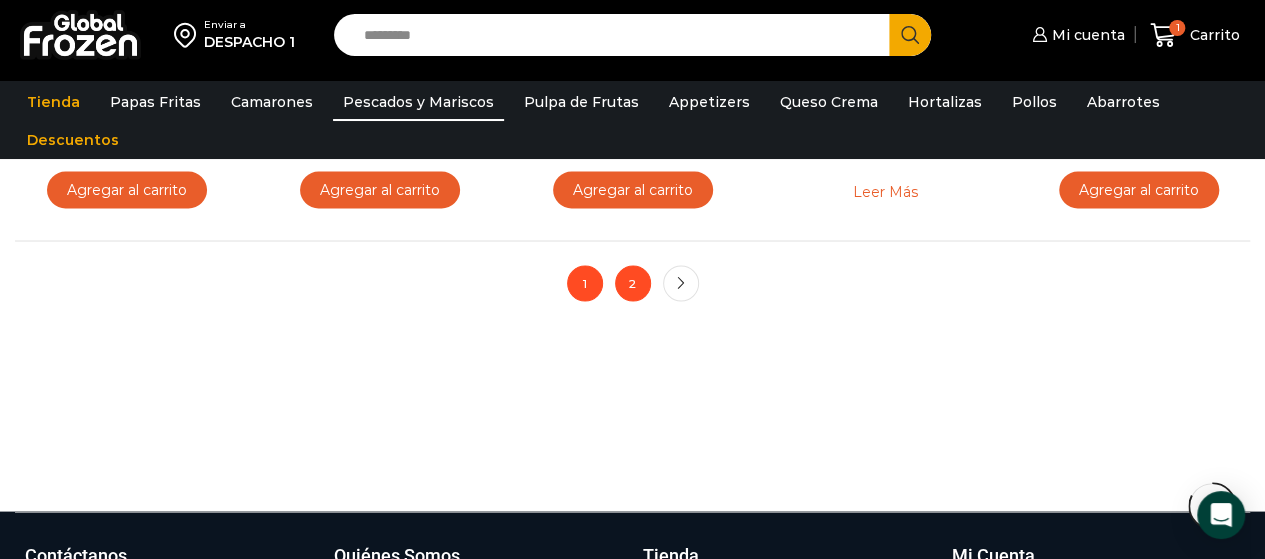 click on "2" at bounding box center [633, 283] 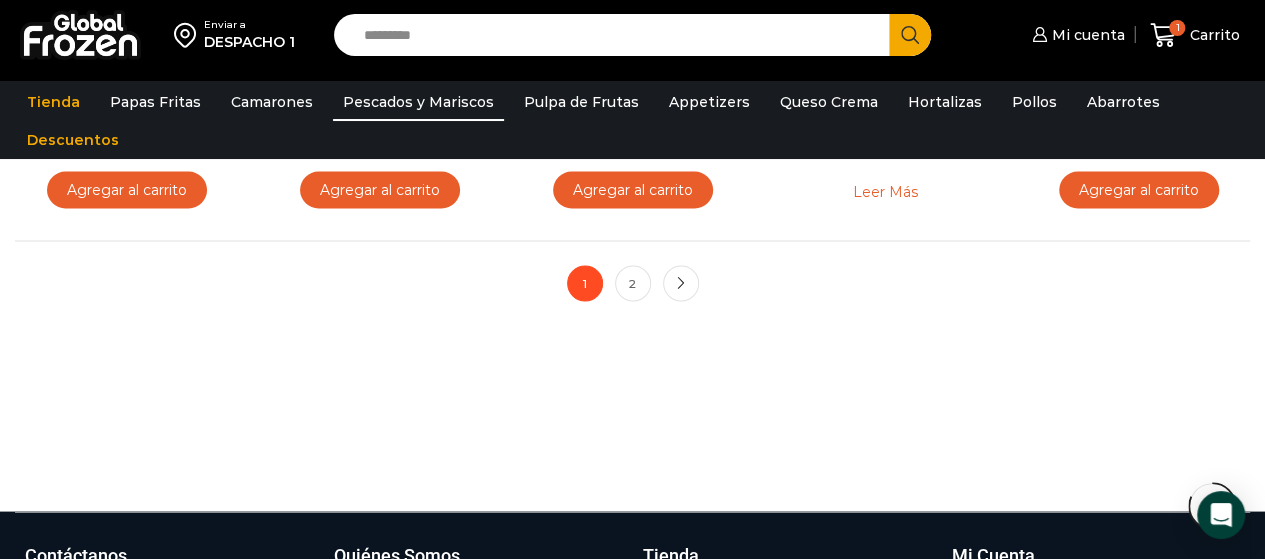 scroll, scrollTop: 1514, scrollLeft: 0, axis: vertical 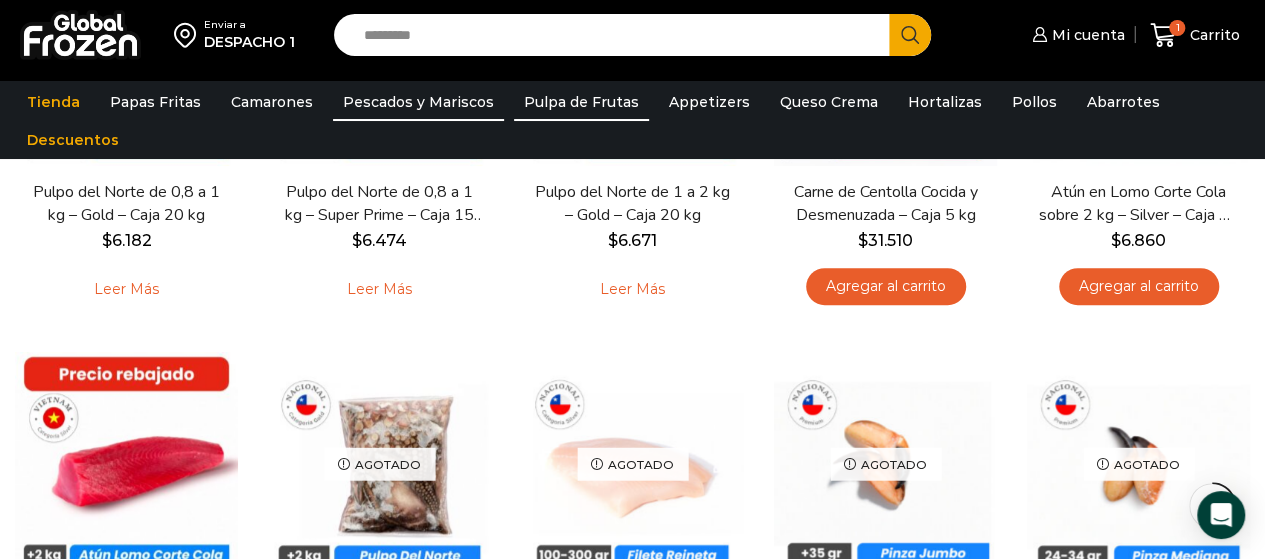 click on "Pulpa de Frutas" at bounding box center (581, 102) 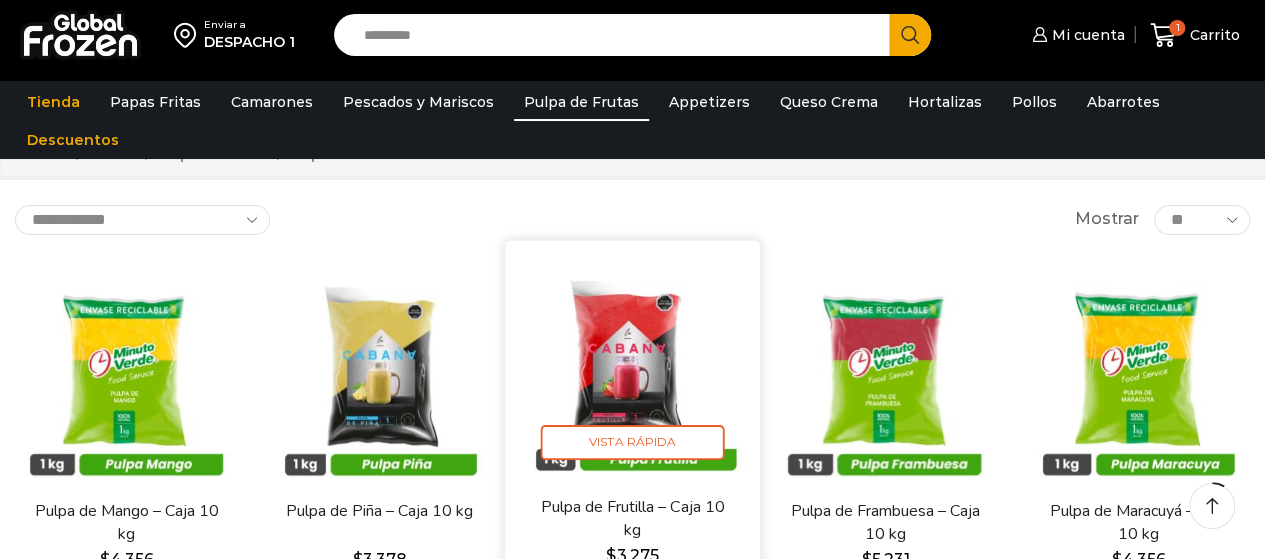 scroll, scrollTop: 100, scrollLeft: 0, axis: vertical 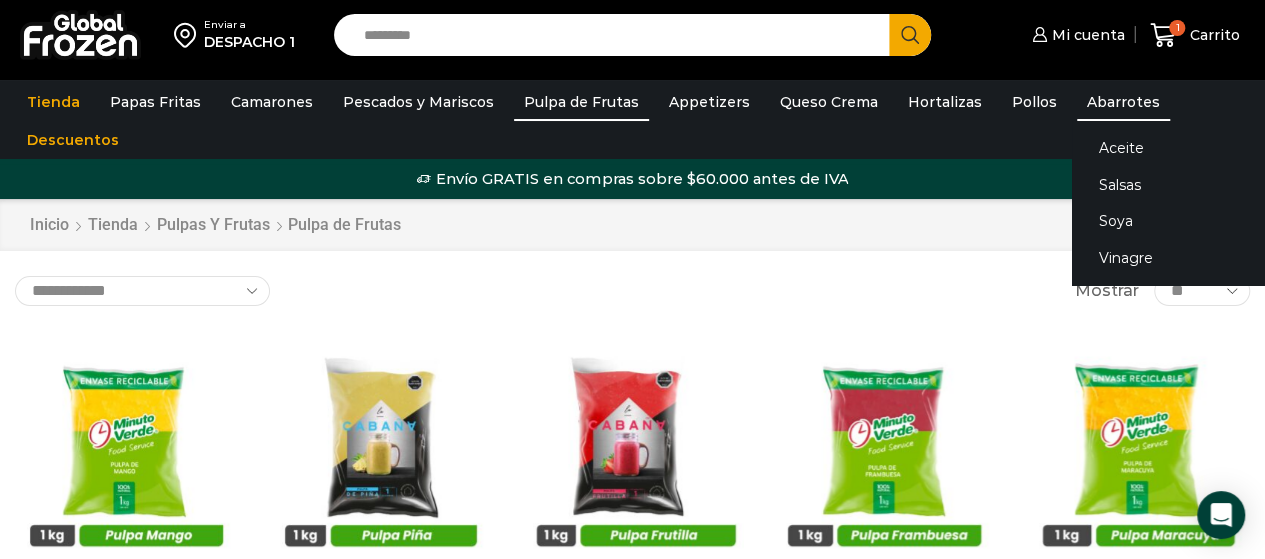 click on "Abarrotes" at bounding box center (1123, 102) 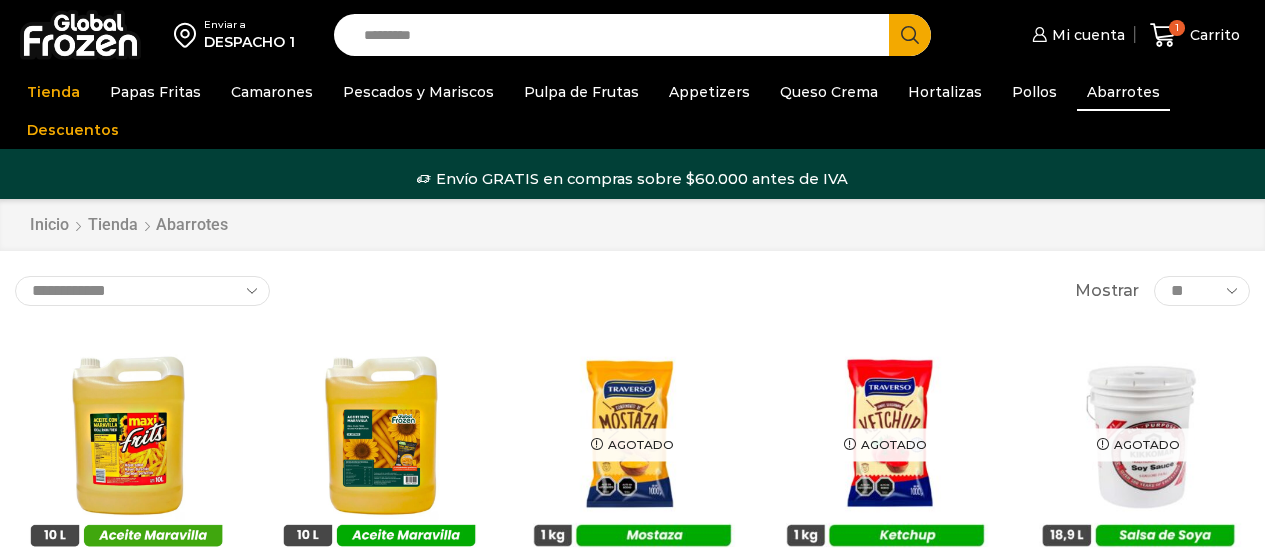 scroll, scrollTop: 100, scrollLeft: 0, axis: vertical 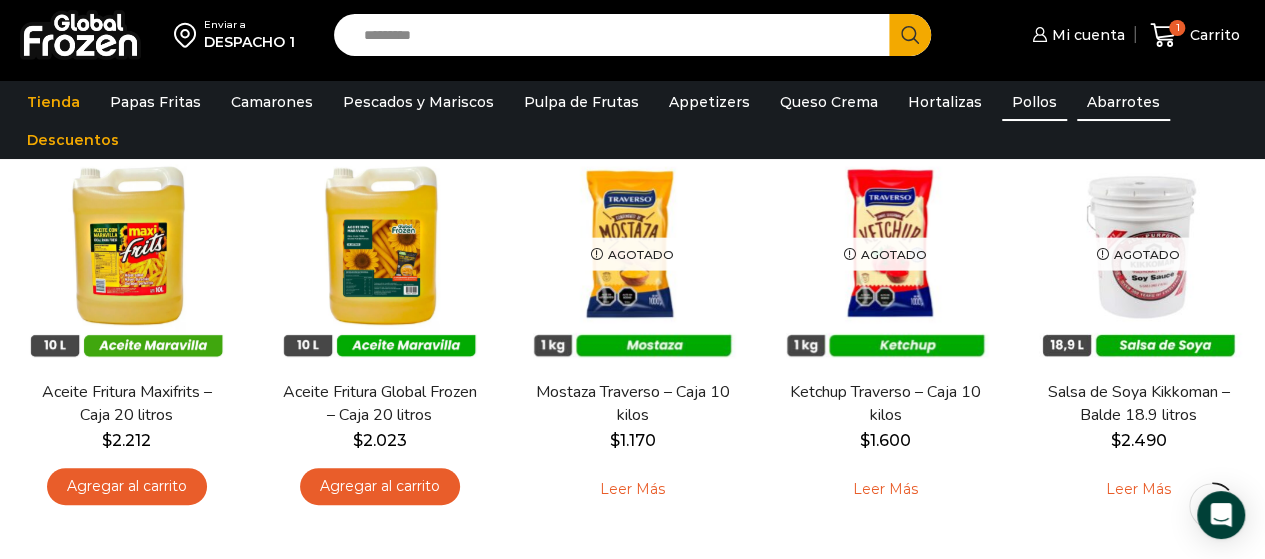 click on "Pollos" at bounding box center (1034, 102) 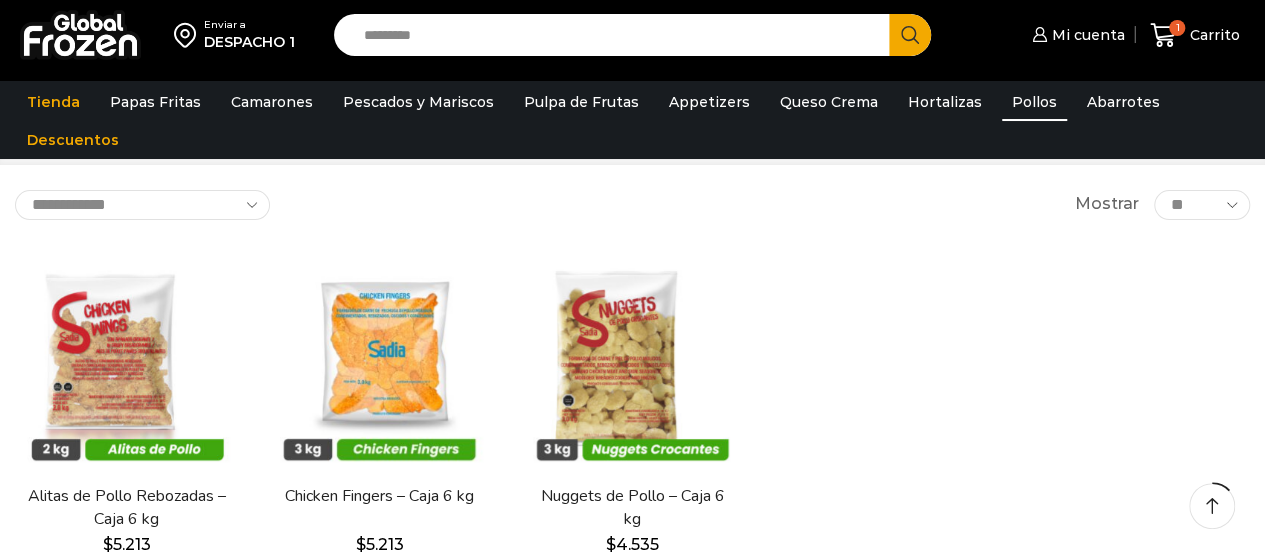 scroll, scrollTop: 100, scrollLeft: 0, axis: vertical 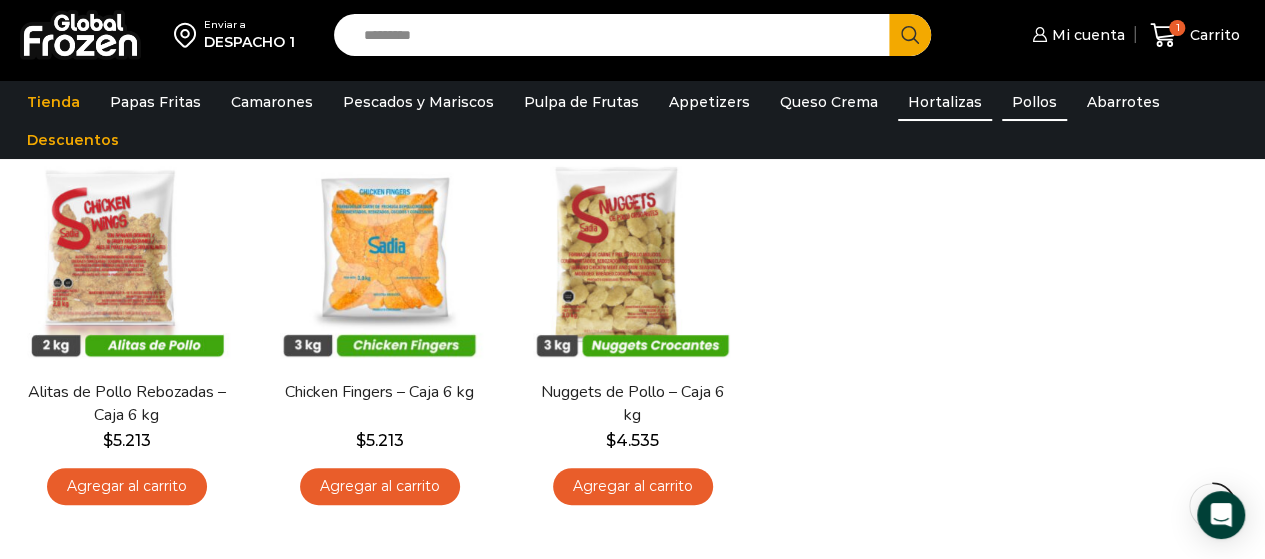 click on "Hortalizas" at bounding box center [945, 102] 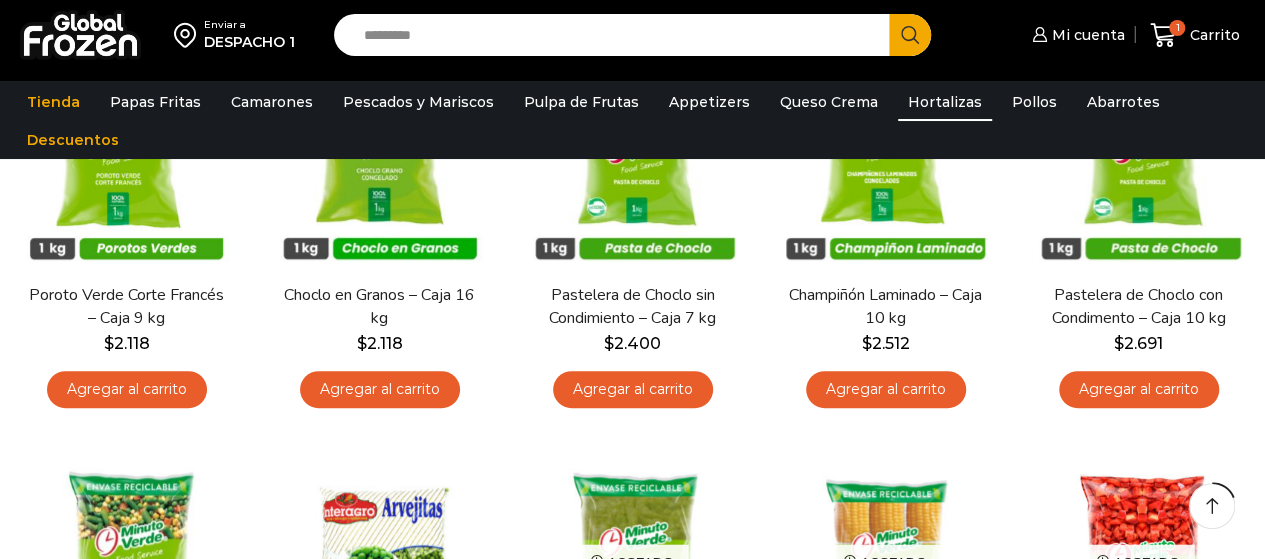 scroll, scrollTop: 300, scrollLeft: 0, axis: vertical 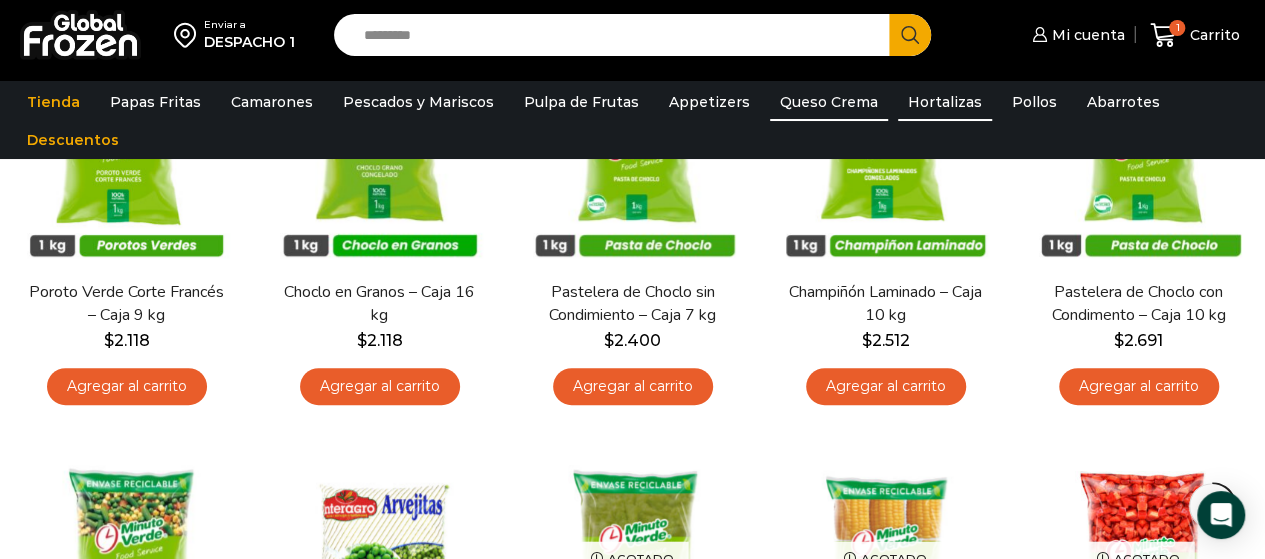 click on "Queso Crema" at bounding box center (829, 102) 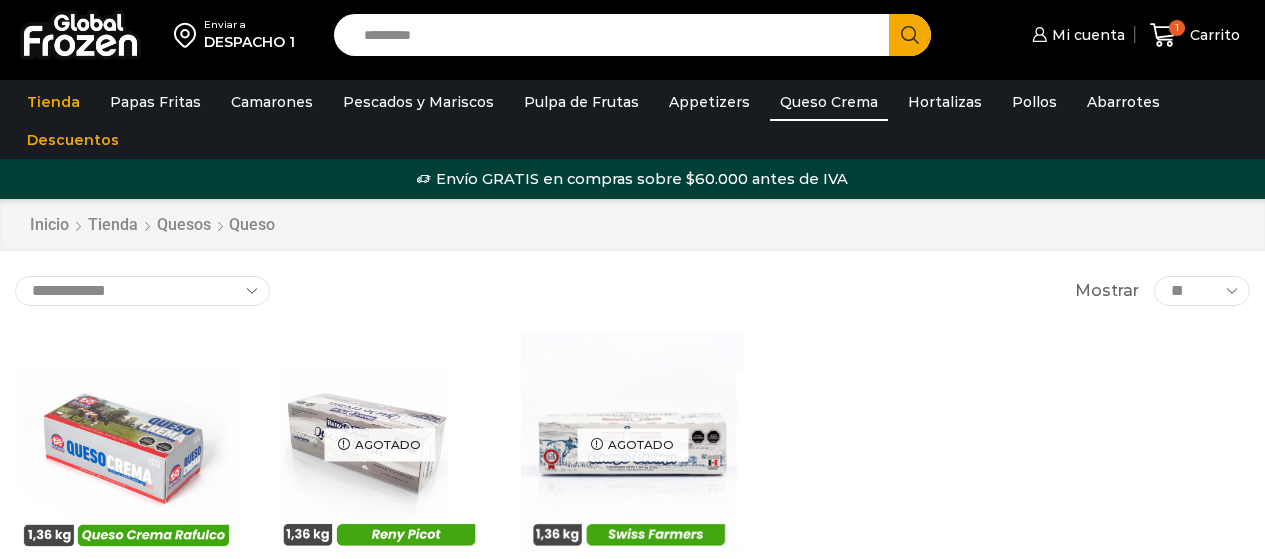 scroll, scrollTop: 0, scrollLeft: 0, axis: both 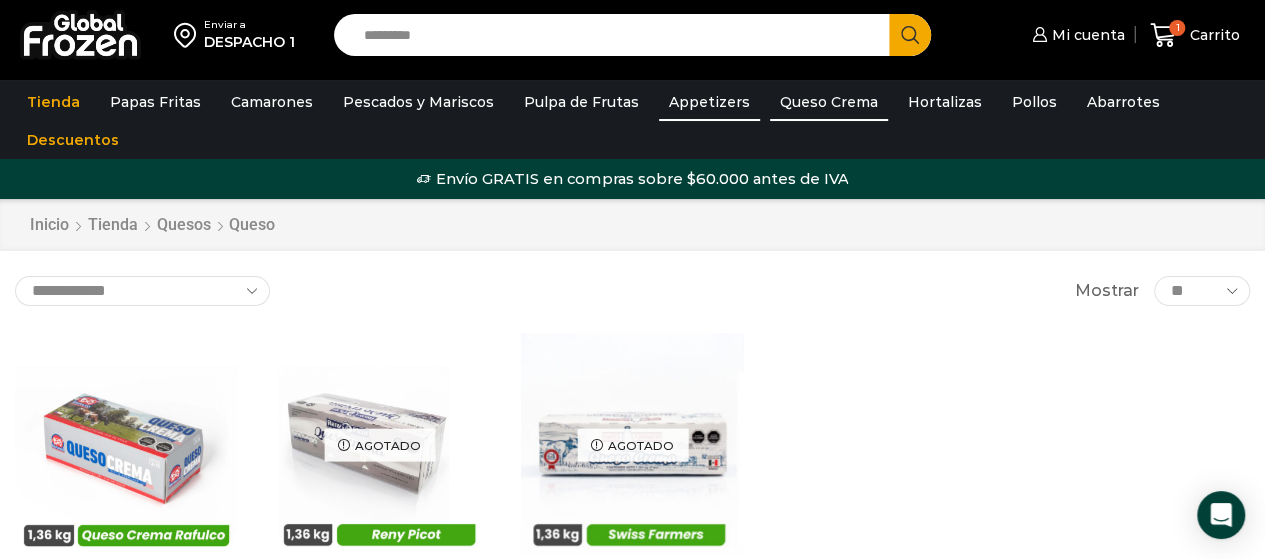 click on "Appetizers" at bounding box center [709, 102] 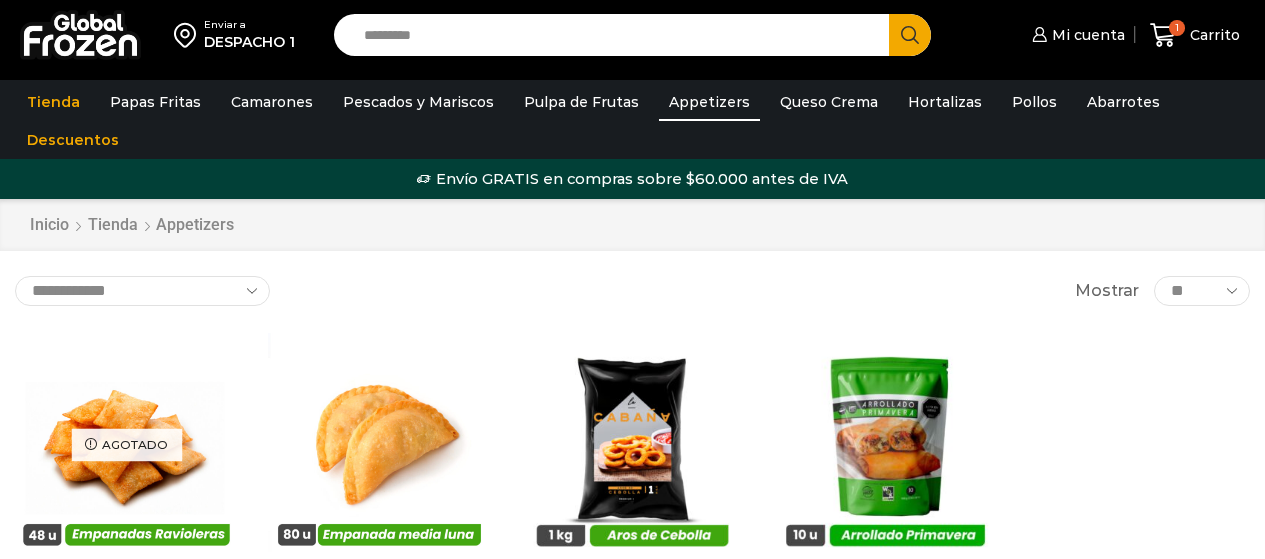 scroll, scrollTop: 0, scrollLeft: 0, axis: both 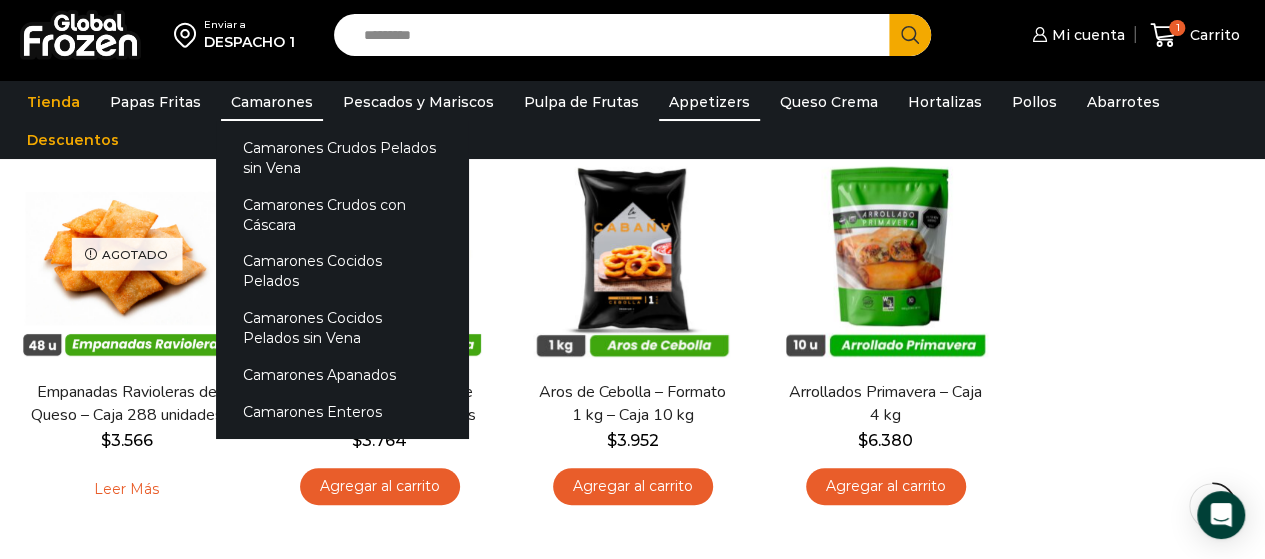 click on "Camarones" at bounding box center [272, 102] 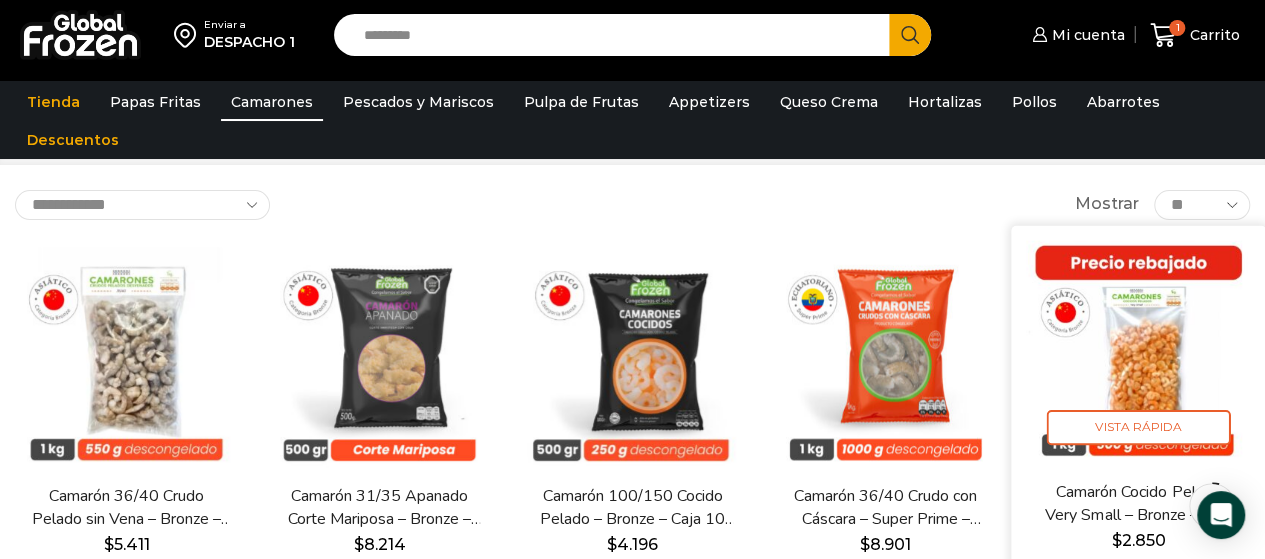 scroll, scrollTop: 100, scrollLeft: 0, axis: vertical 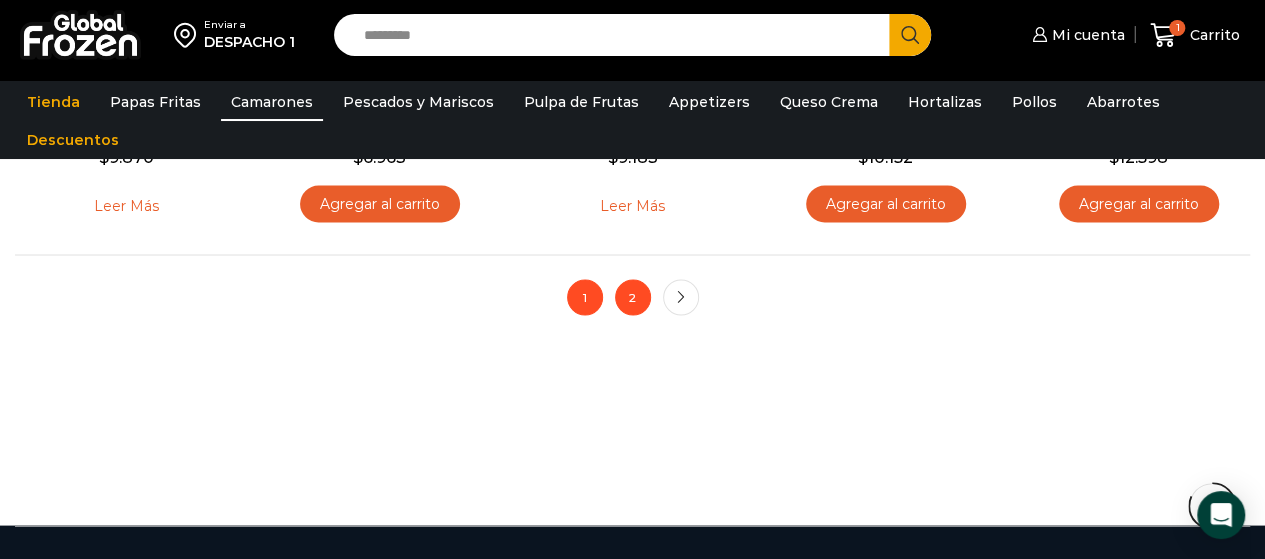 click on "2" at bounding box center (633, 297) 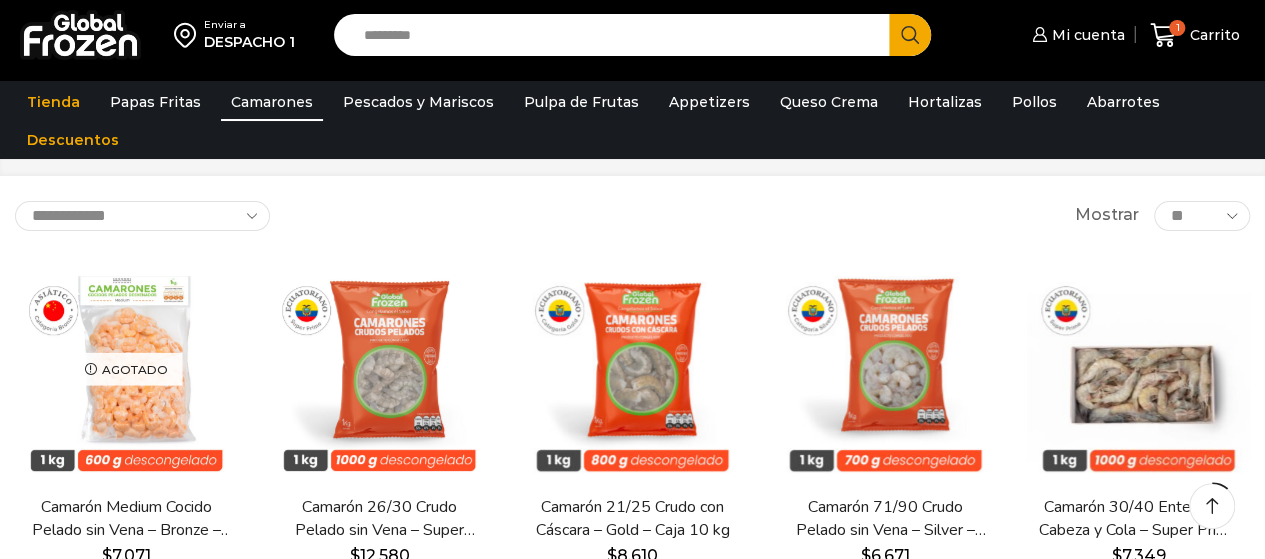 scroll, scrollTop: 100, scrollLeft: 0, axis: vertical 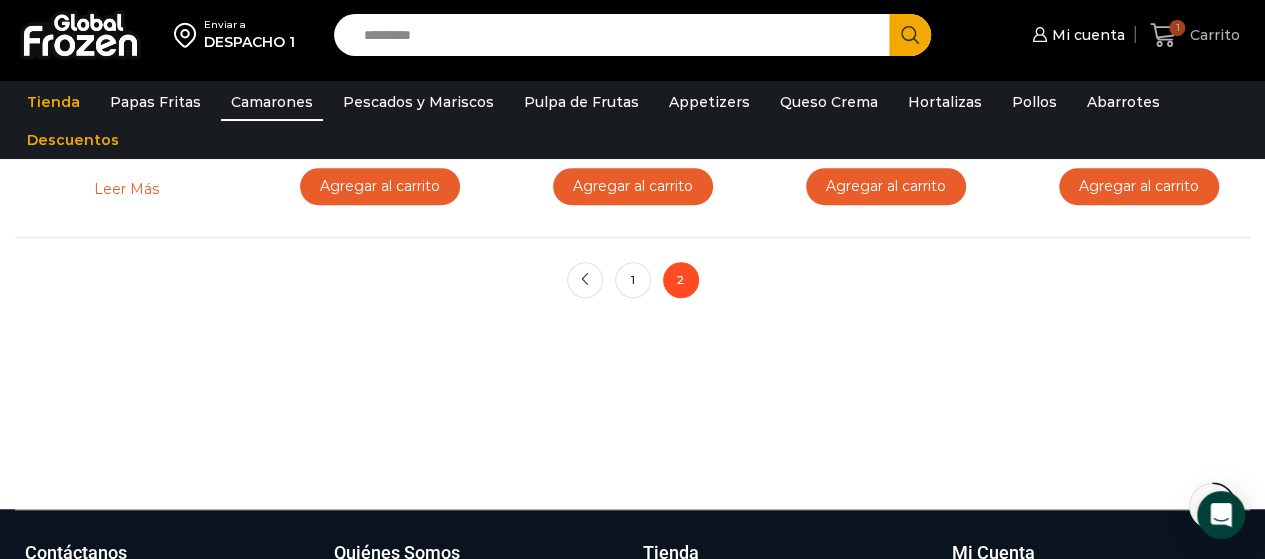 click on "Carrito" at bounding box center (1212, 35) 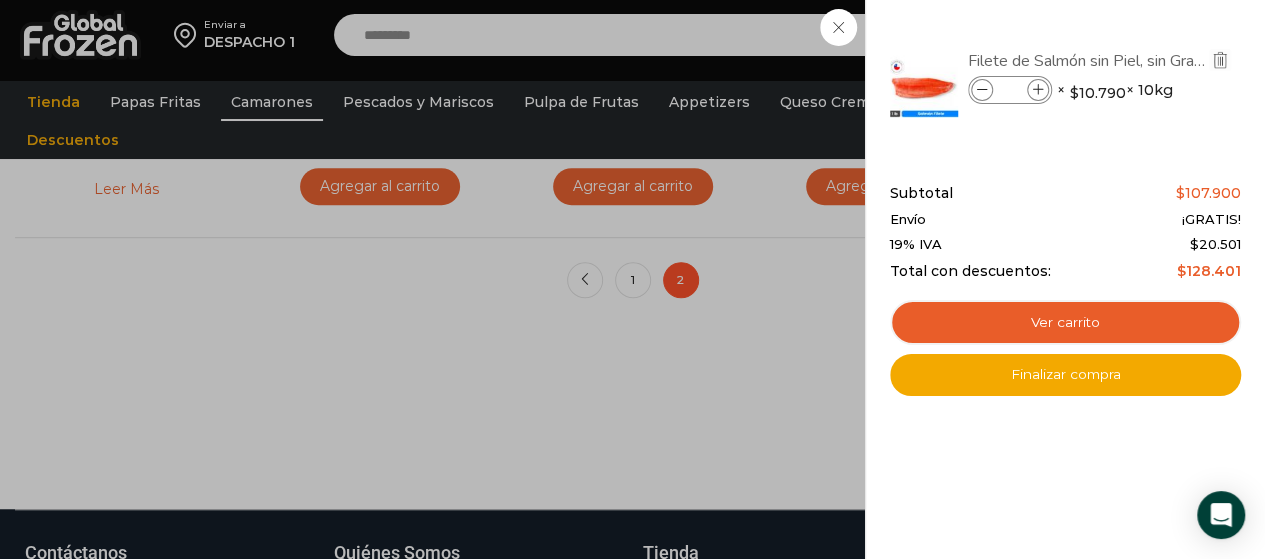 click on "Filete de Salmón sin Piel, sin Grasa y sin Espinas – Caja 10 Kg" at bounding box center [1087, 61] 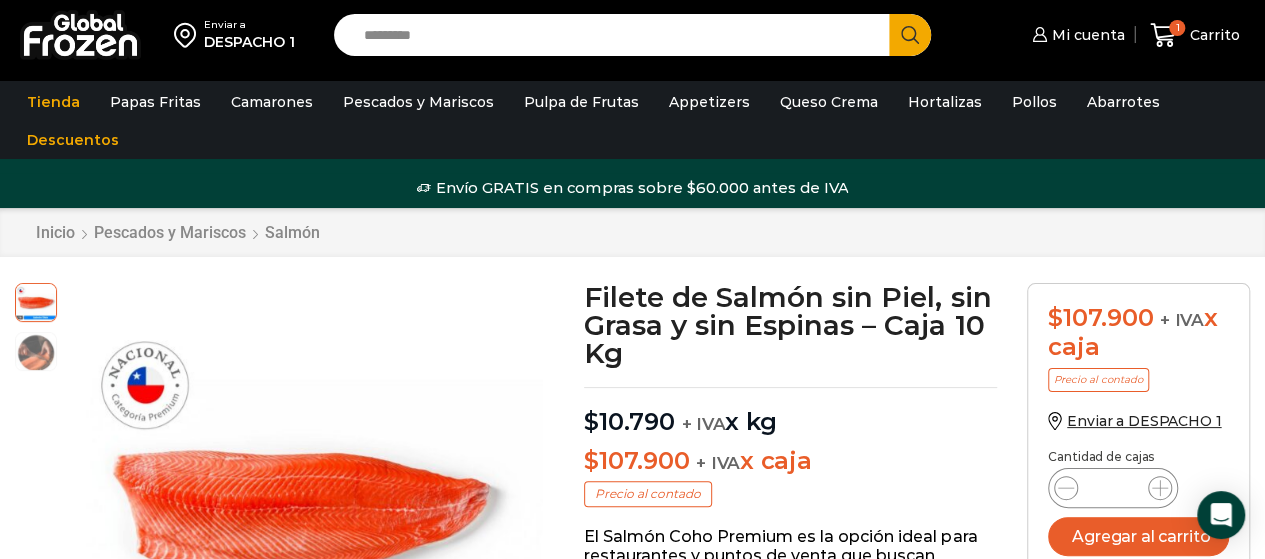 scroll, scrollTop: 1, scrollLeft: 0, axis: vertical 